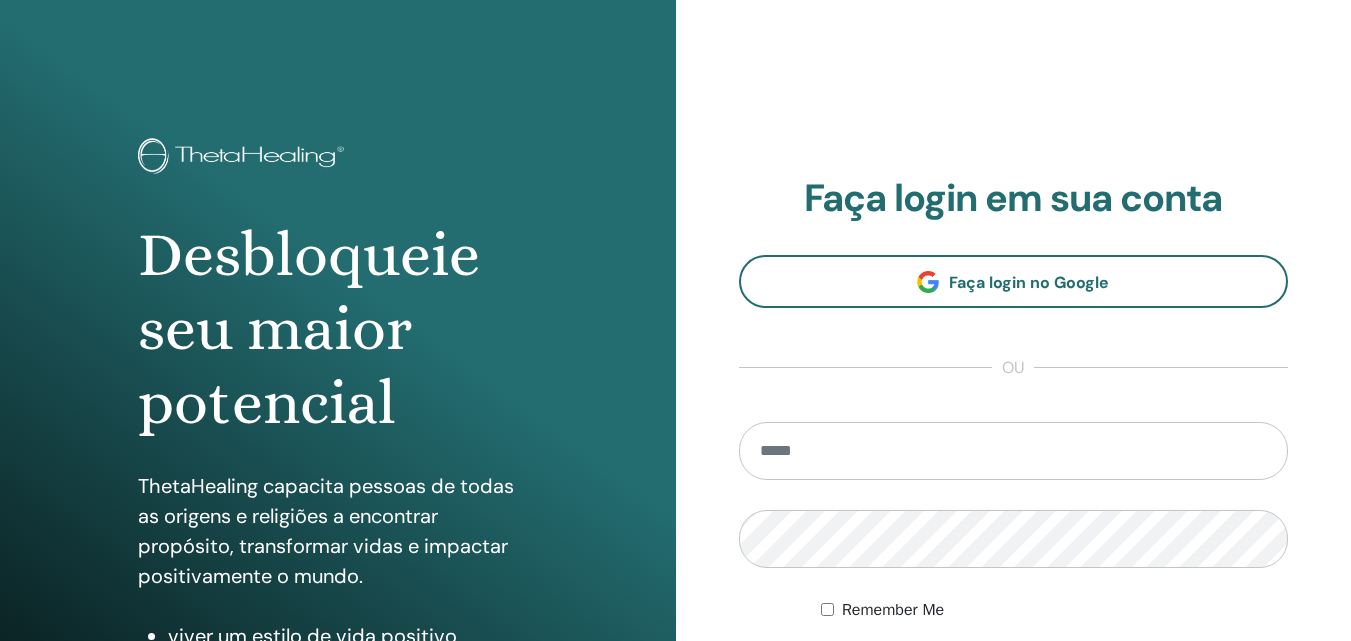 scroll, scrollTop: 200, scrollLeft: 0, axis: vertical 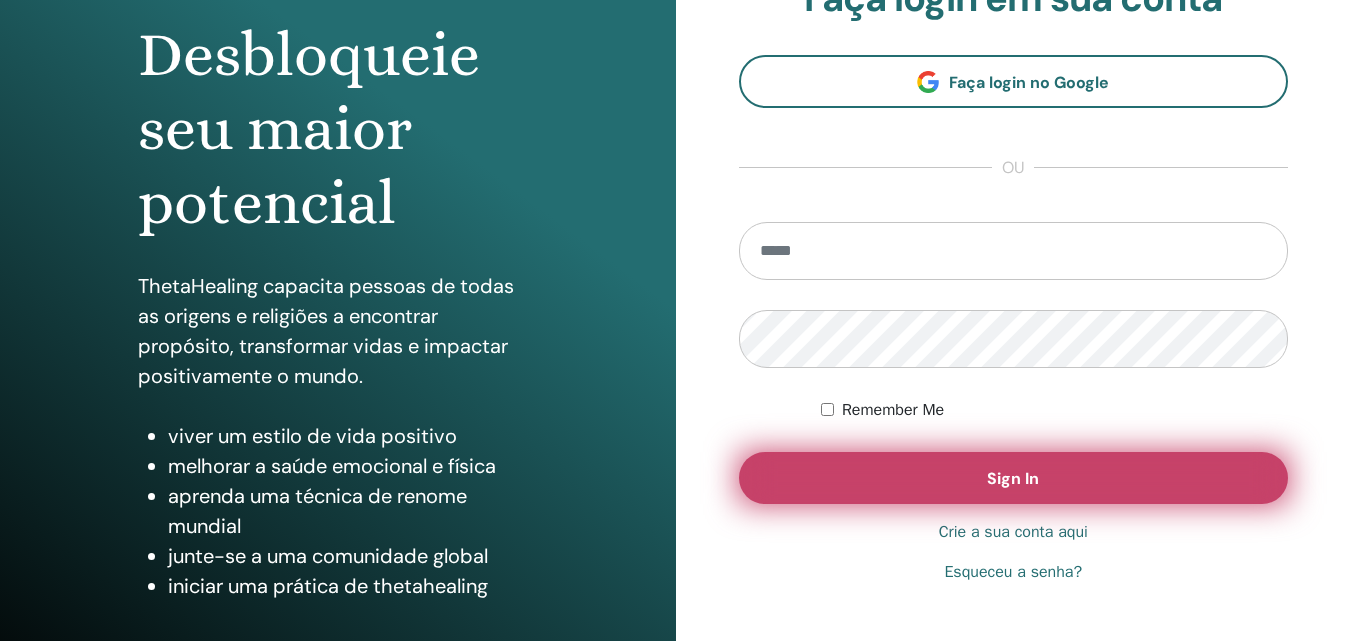 type on "**********" 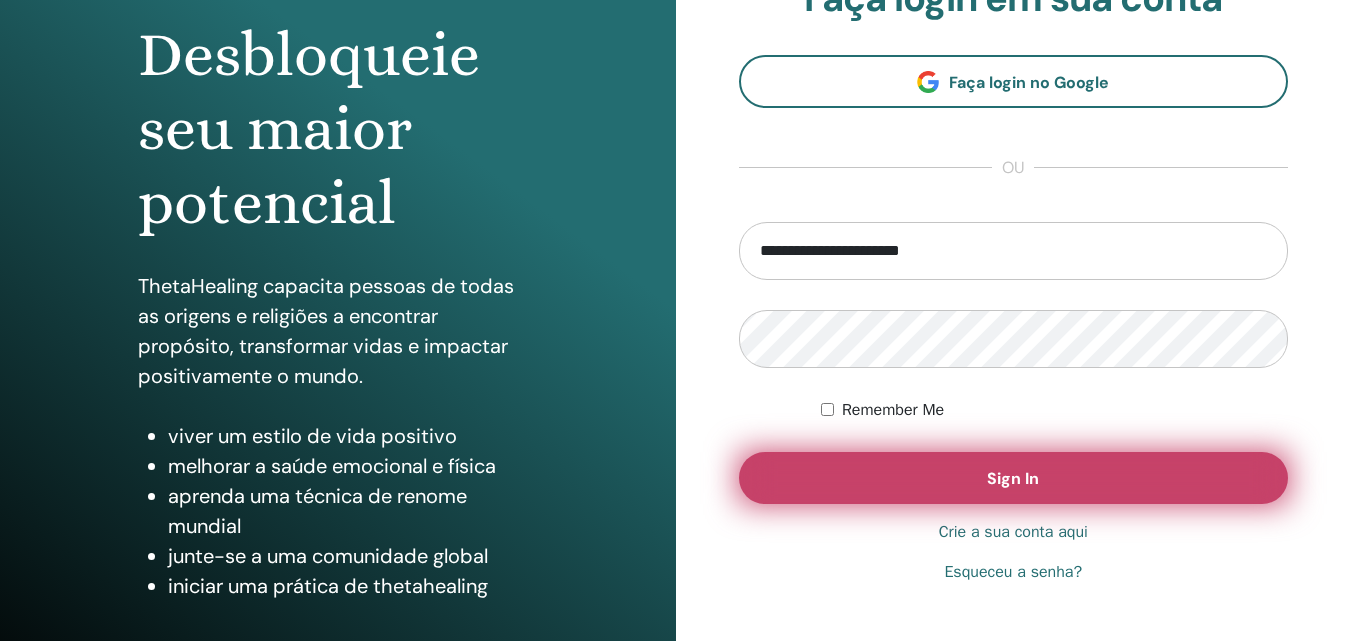 click on "Sign In" at bounding box center (1014, 478) 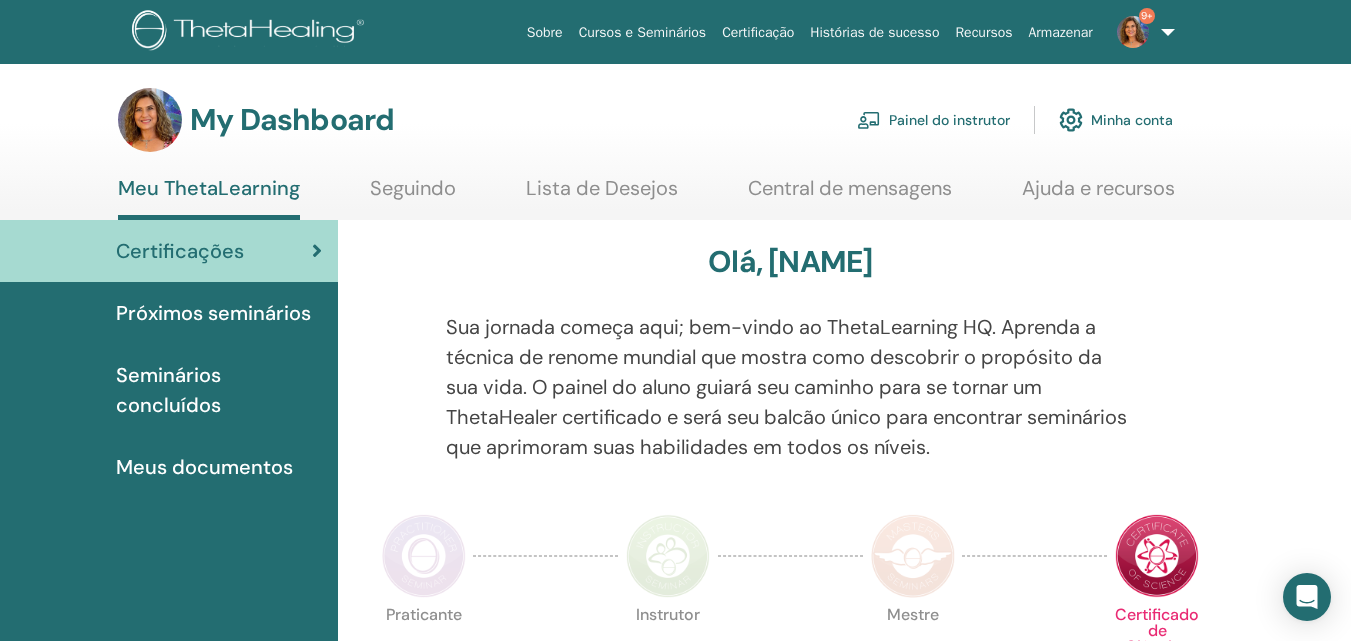 scroll, scrollTop: 0, scrollLeft: 0, axis: both 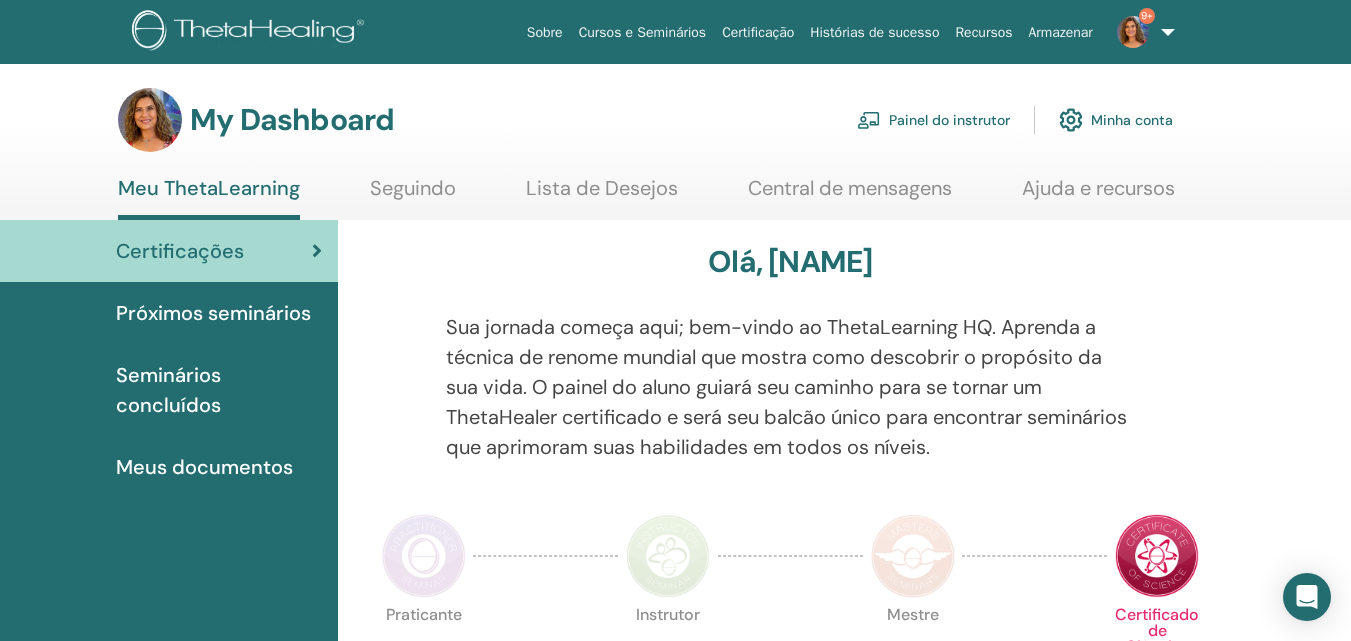 click on "Painel do instrutor" at bounding box center (933, 120) 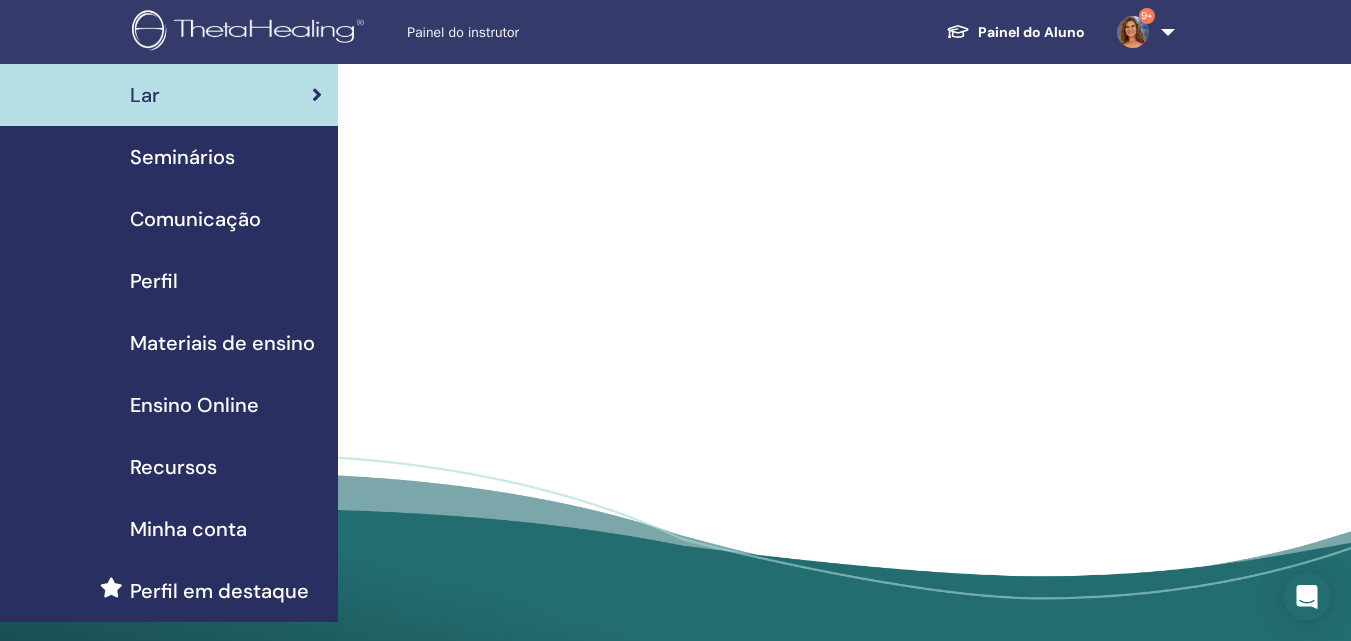 scroll, scrollTop: 0, scrollLeft: 0, axis: both 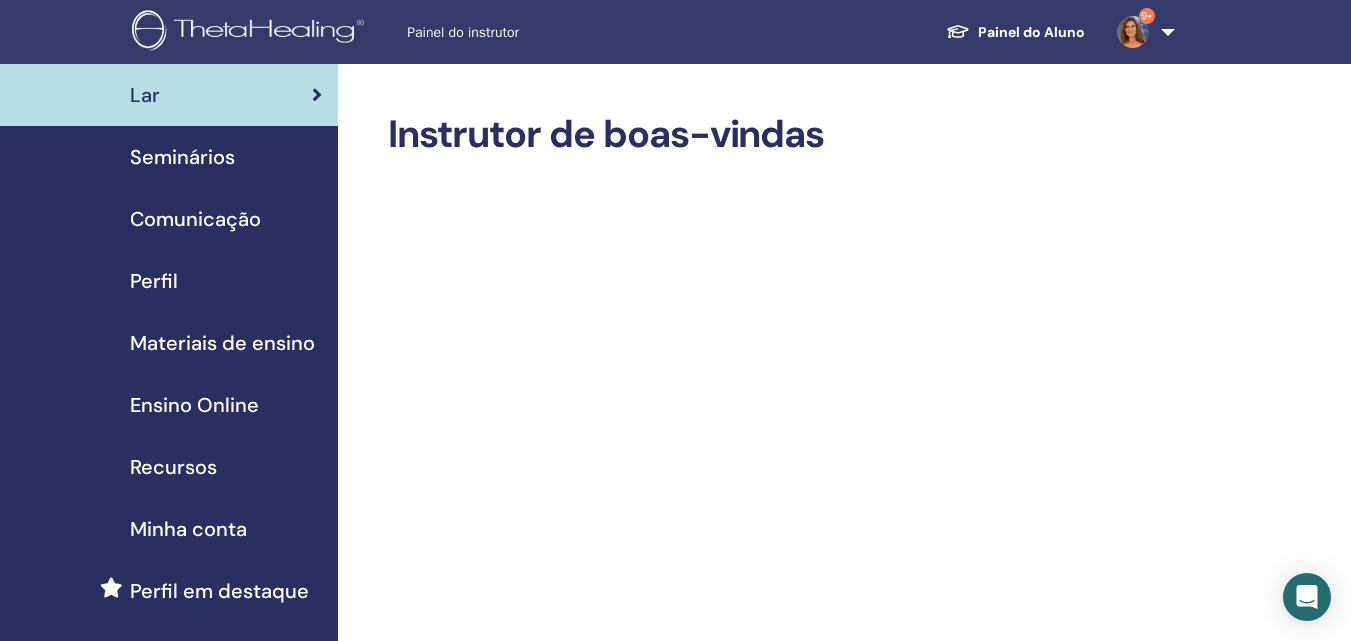 click on "Seminários" at bounding box center (182, 157) 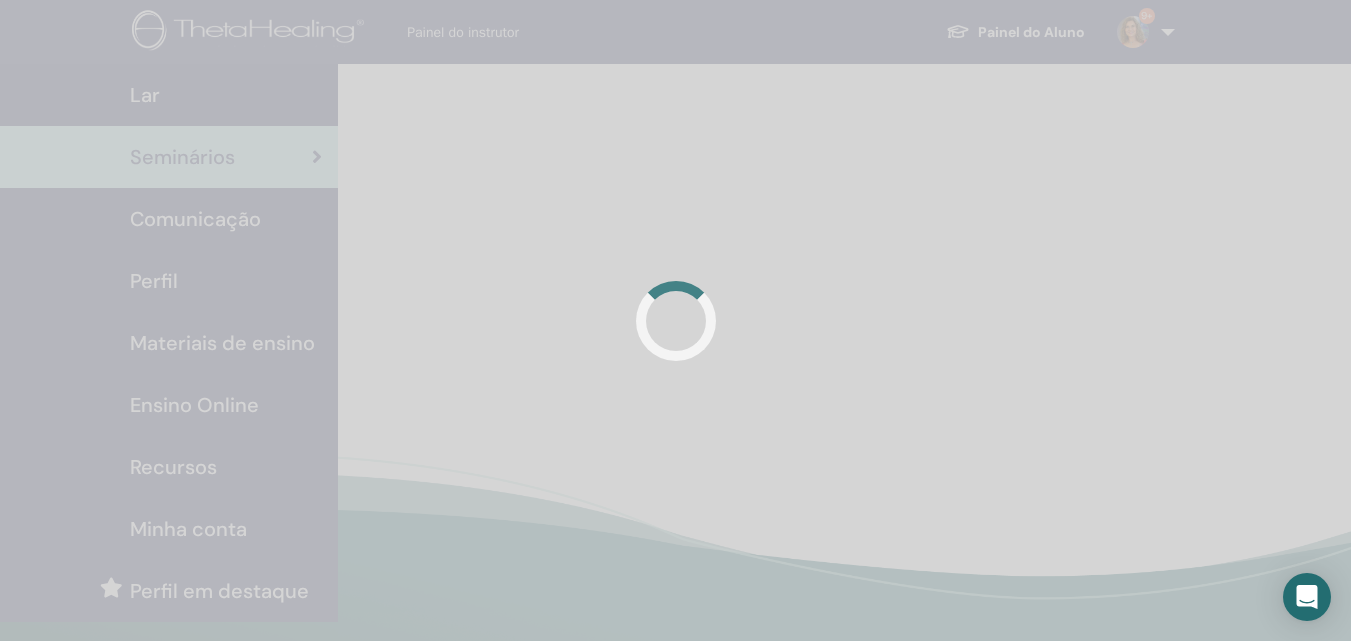 scroll, scrollTop: 0, scrollLeft: 0, axis: both 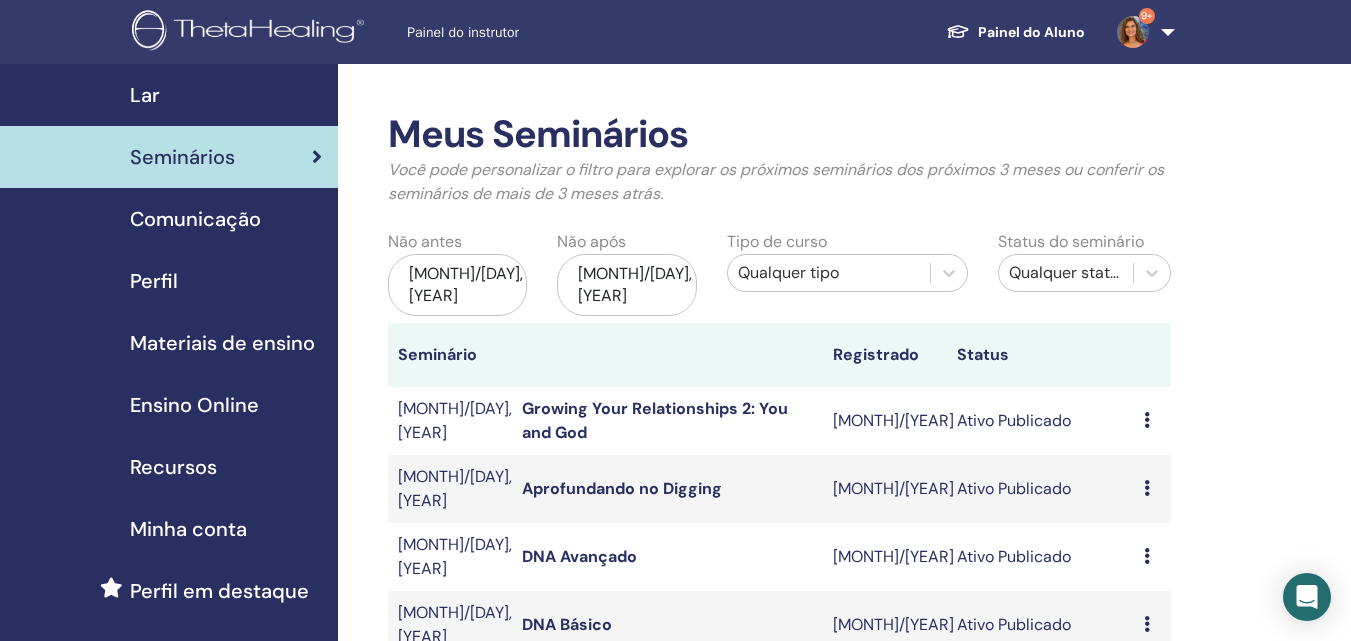 click on "abr/16, 2025" at bounding box center (457, 285) 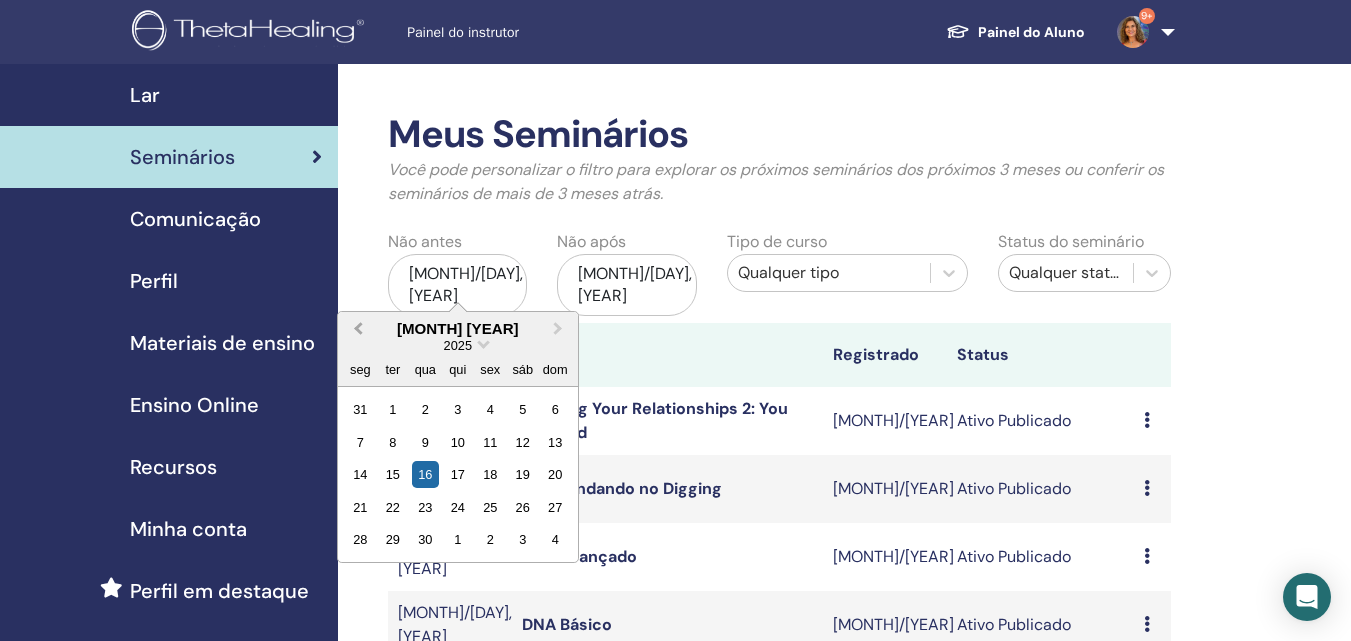 click on "Previous Month" at bounding box center [358, 328] 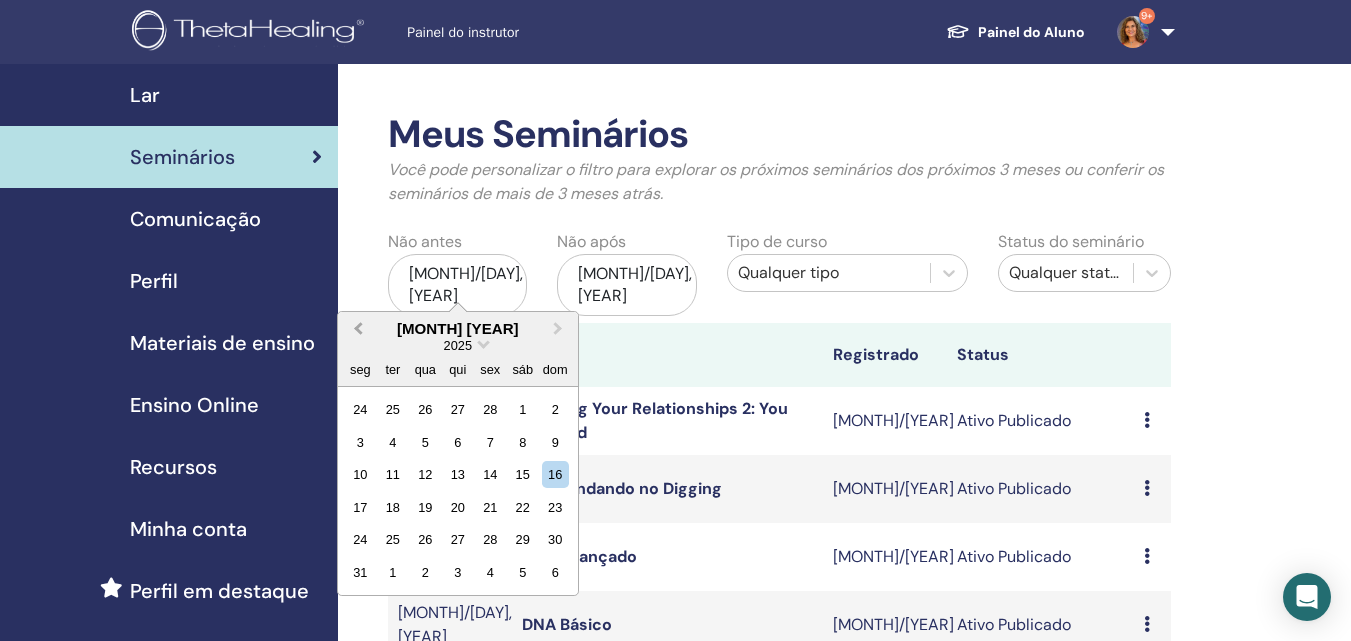 click on "Previous Month" at bounding box center (358, 328) 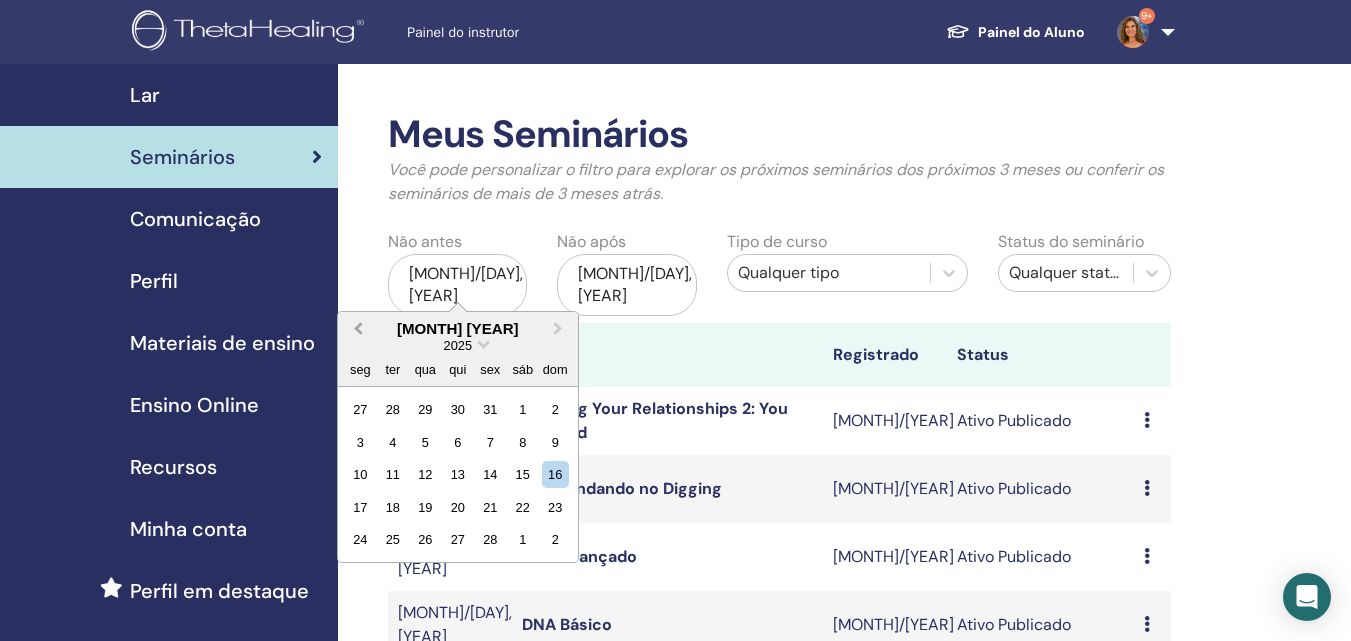 click on "Previous Month" at bounding box center [358, 328] 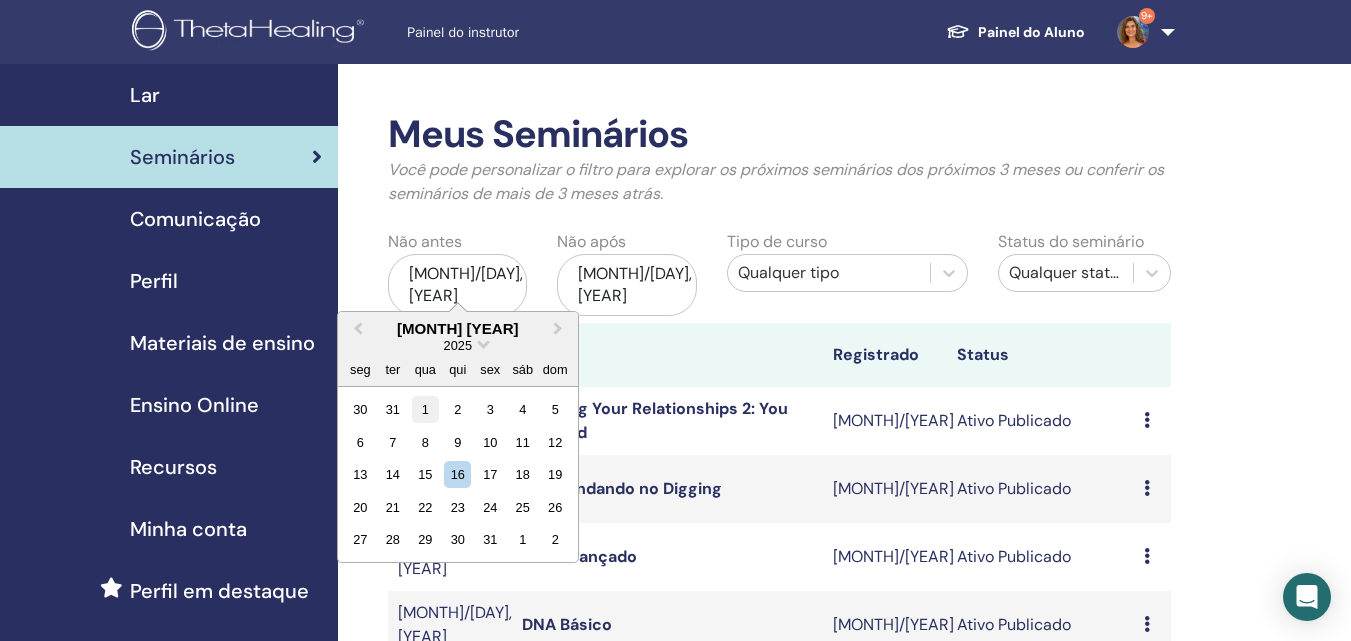 click on "1" at bounding box center (425, 409) 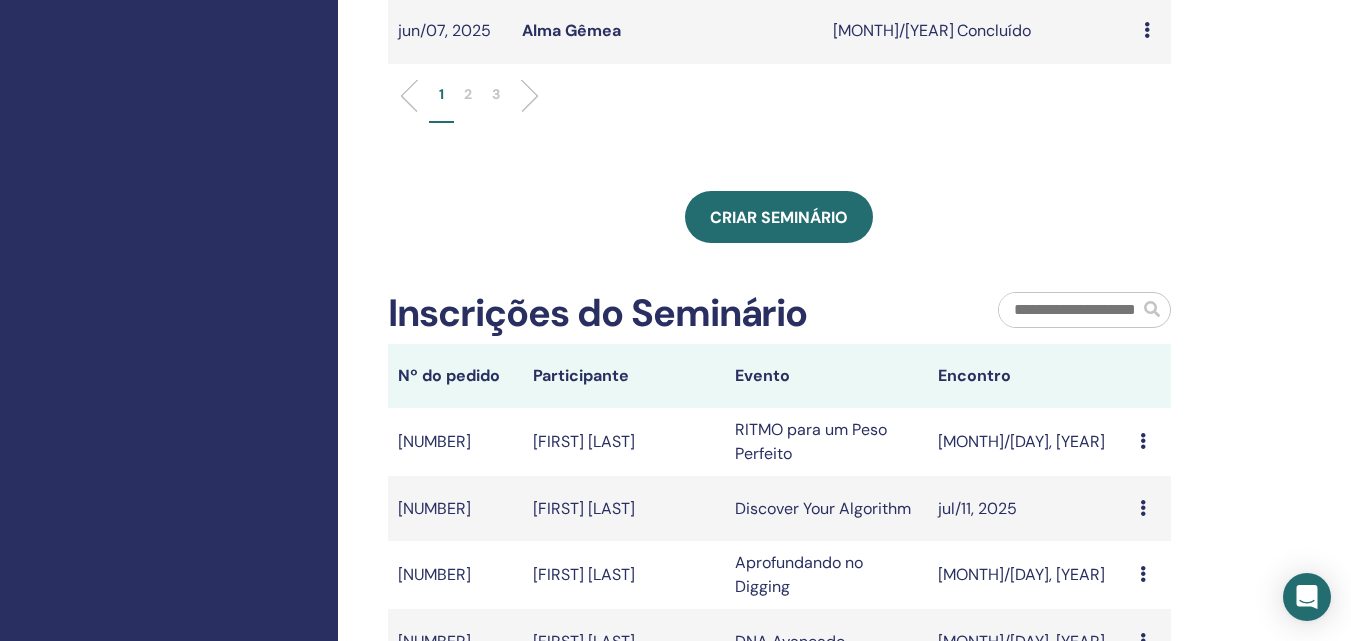 scroll, scrollTop: 700, scrollLeft: 0, axis: vertical 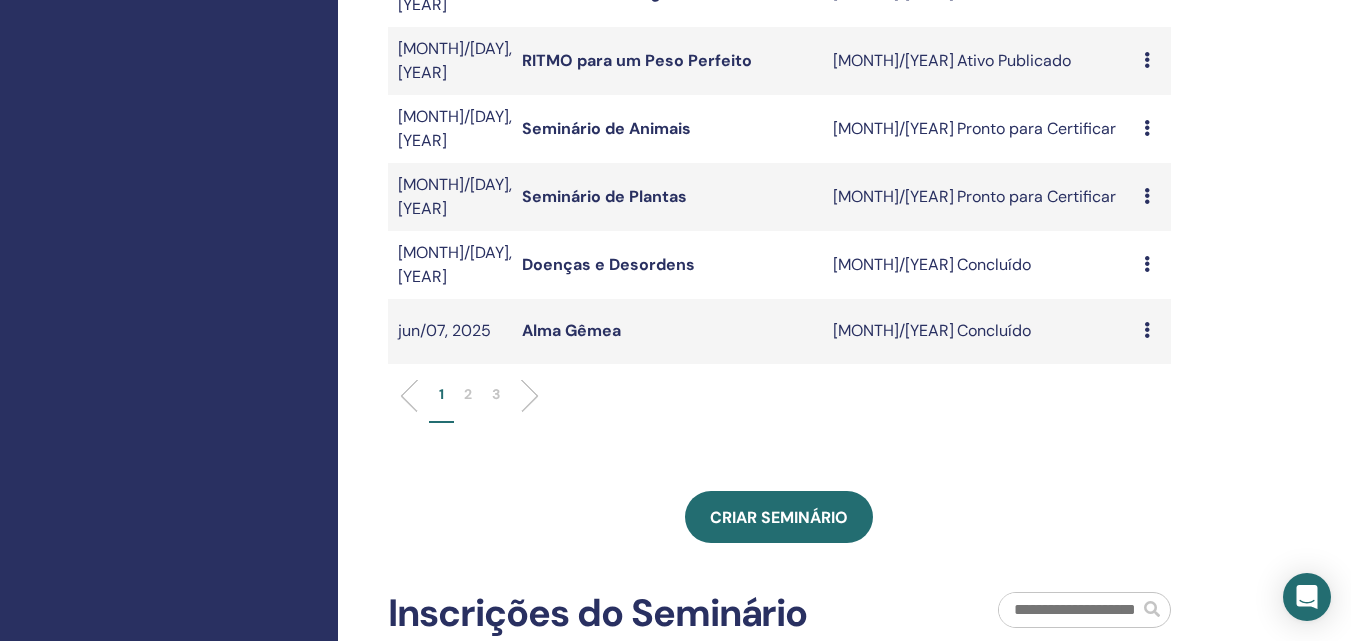 click on "3" at bounding box center [496, 394] 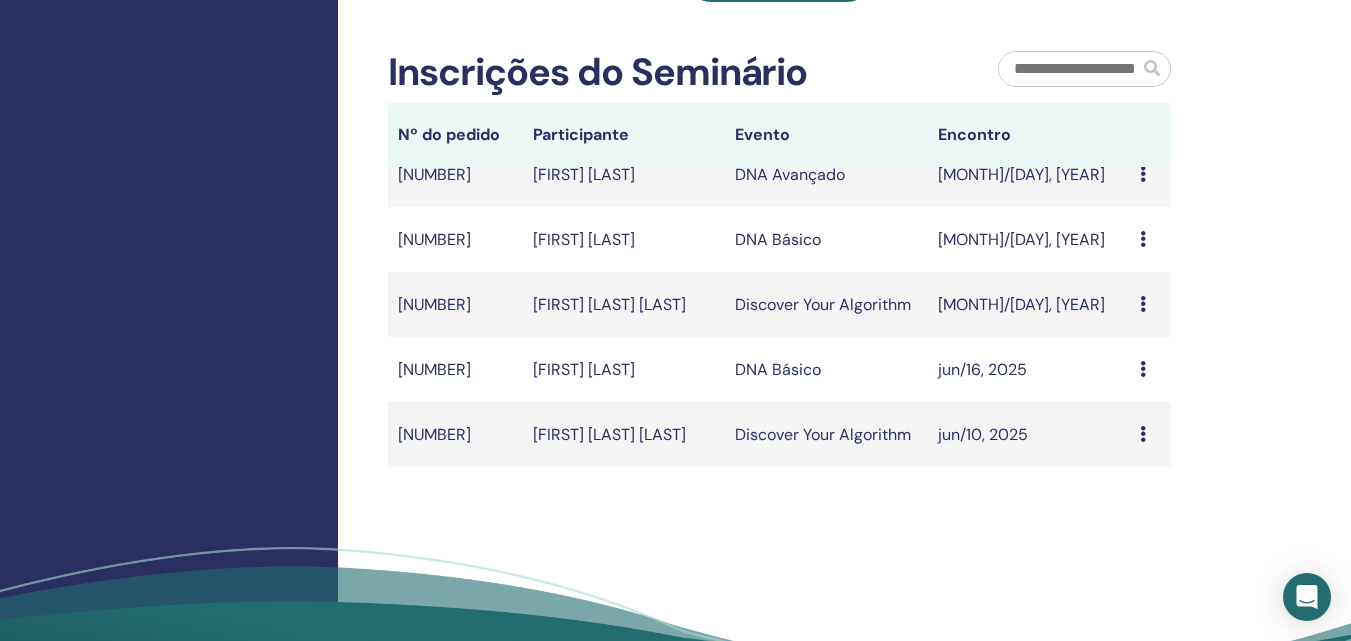 scroll, scrollTop: 0, scrollLeft: 0, axis: both 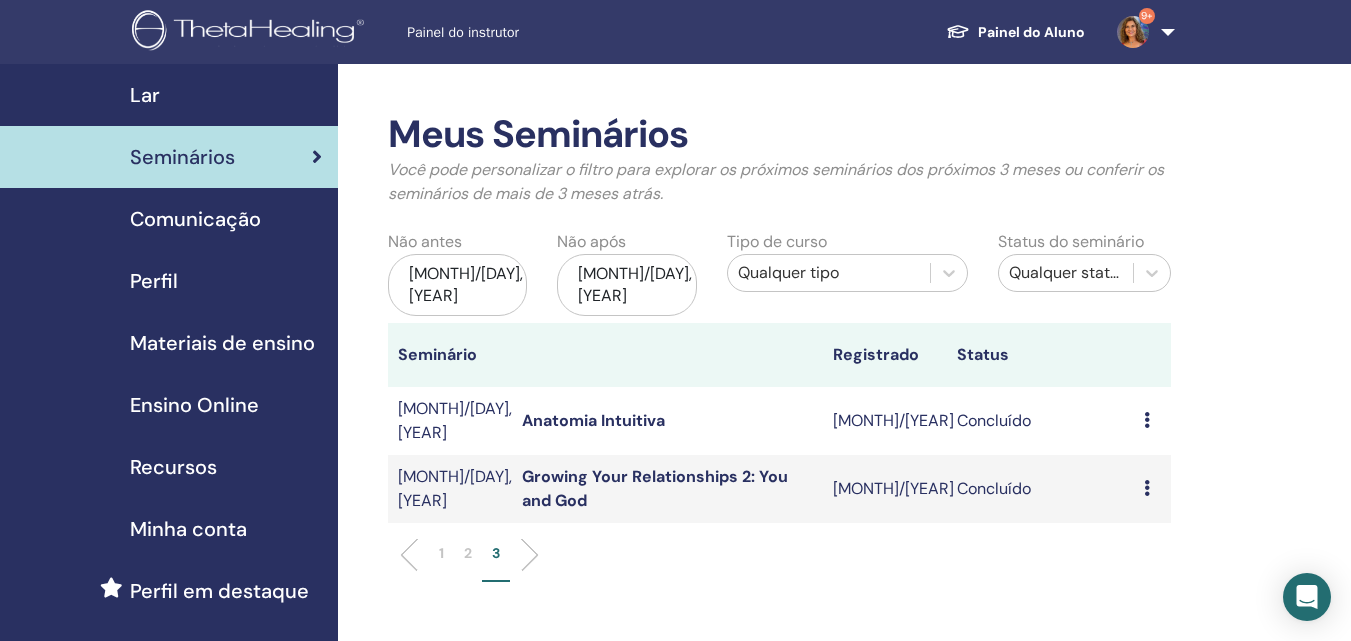 click on "Anatomia Intuitiva" at bounding box center [593, 420] 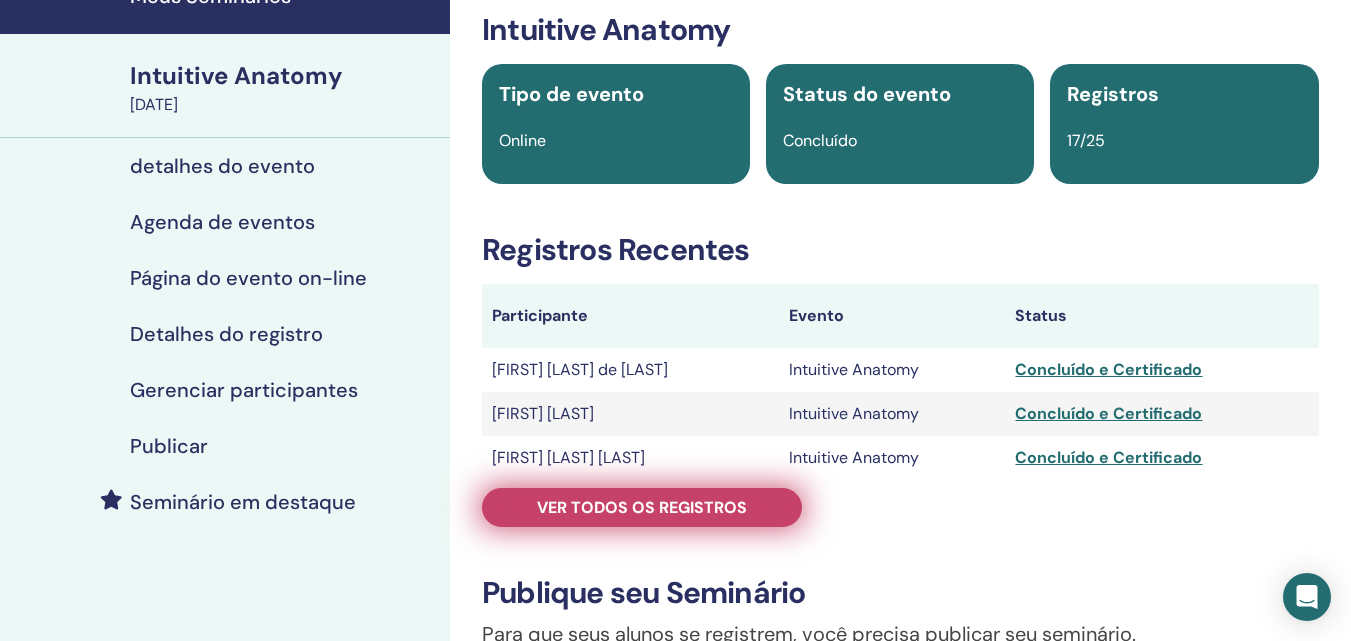 scroll, scrollTop: 200, scrollLeft: 0, axis: vertical 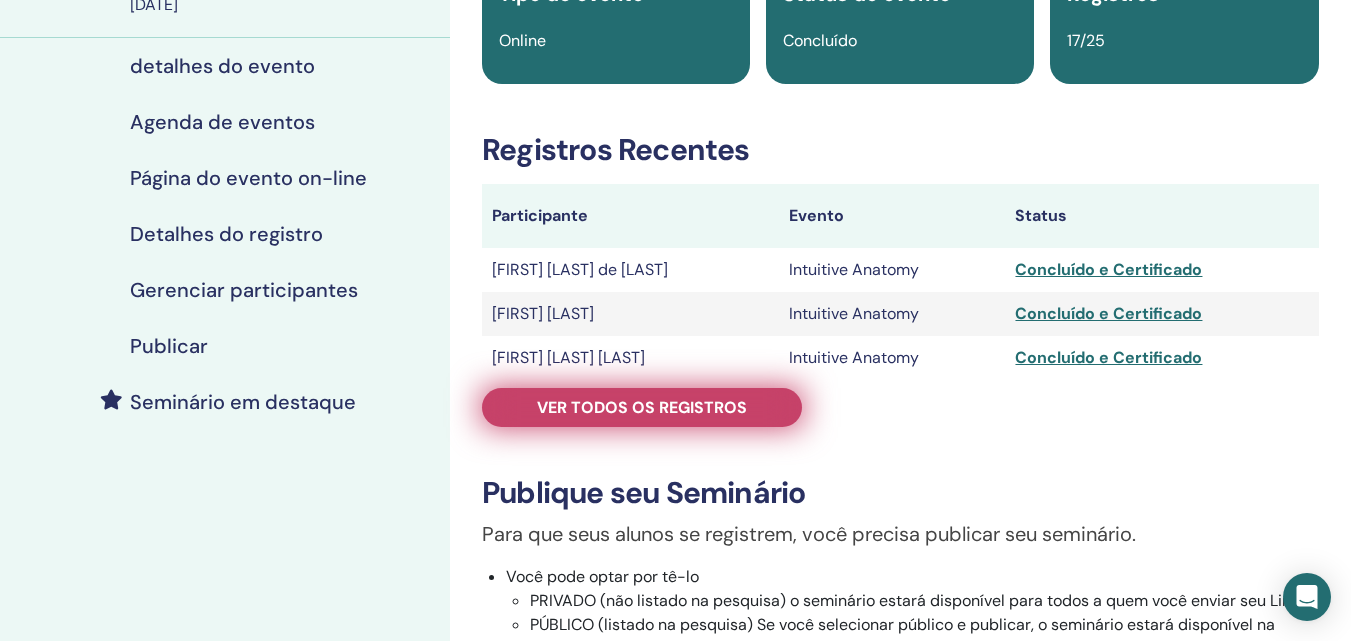 click on "Ver todos os registros" at bounding box center (642, 407) 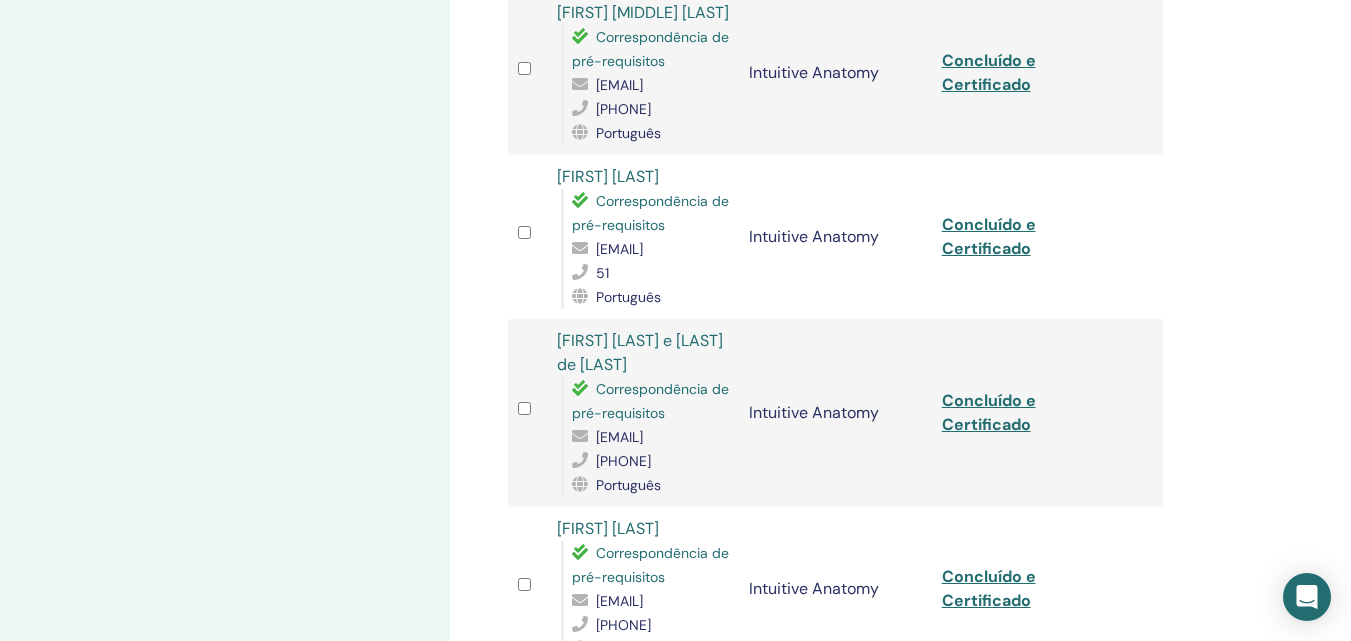 scroll, scrollTop: 2700, scrollLeft: 0, axis: vertical 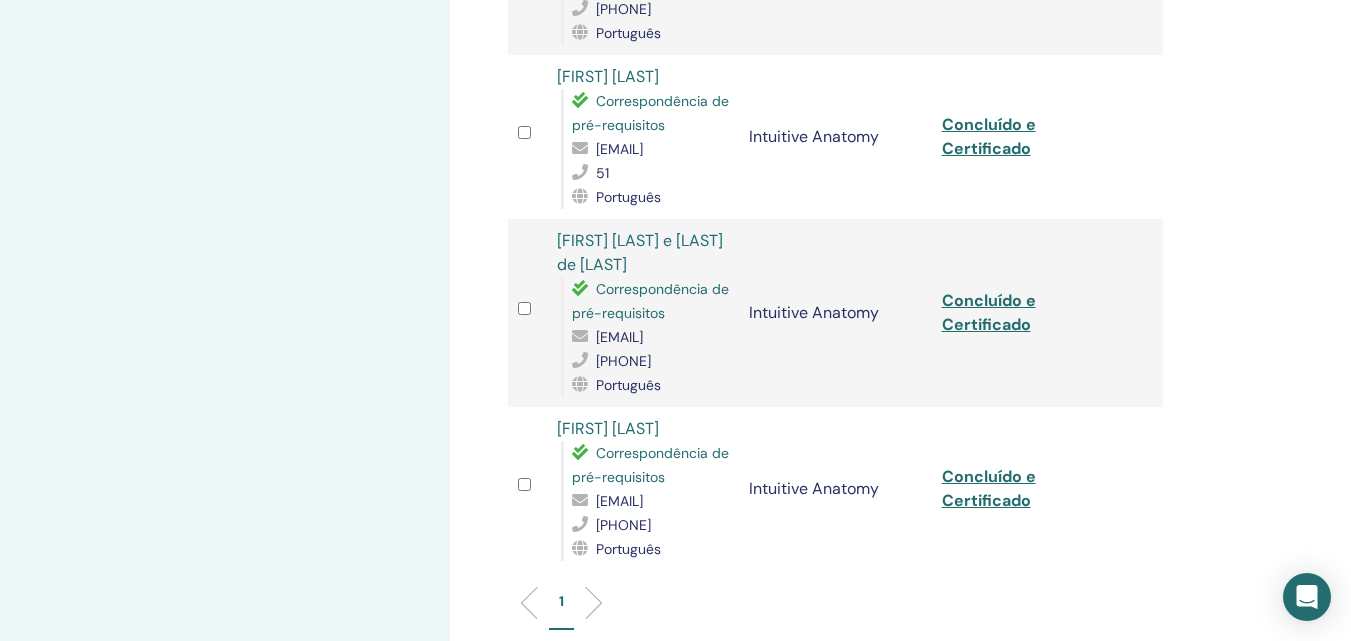 click on "Concluído e Certificado" at bounding box center [989, -28] 